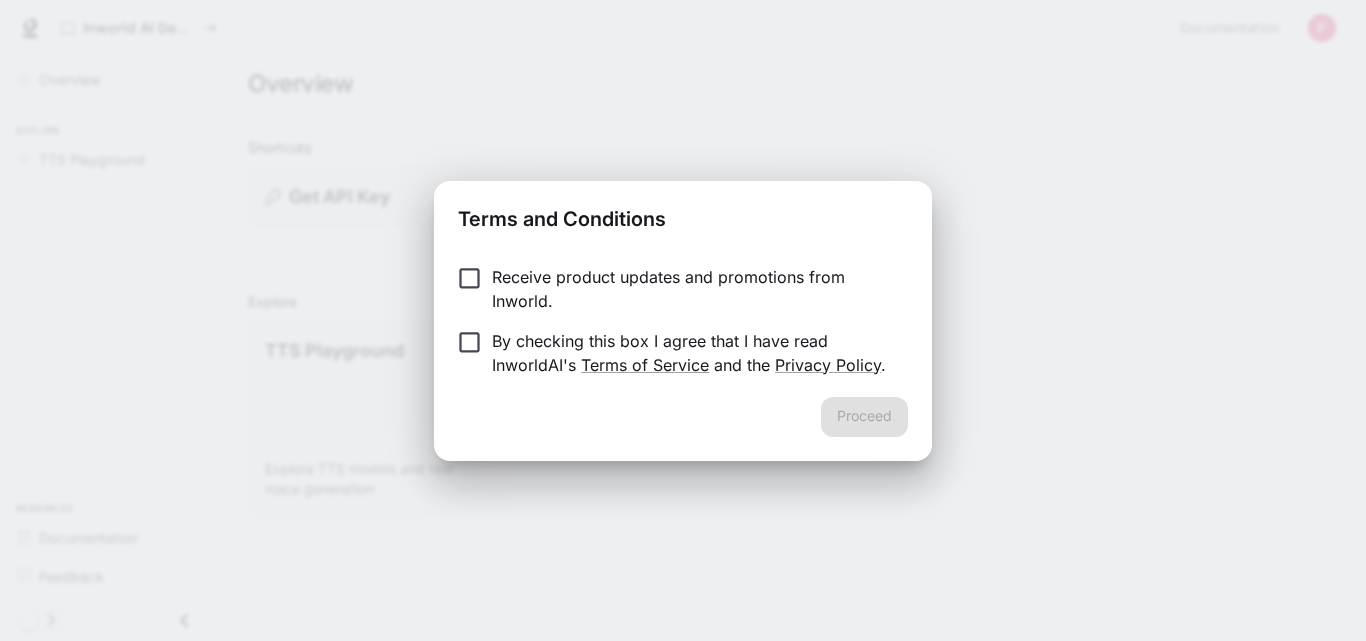 scroll, scrollTop: 0, scrollLeft: 0, axis: both 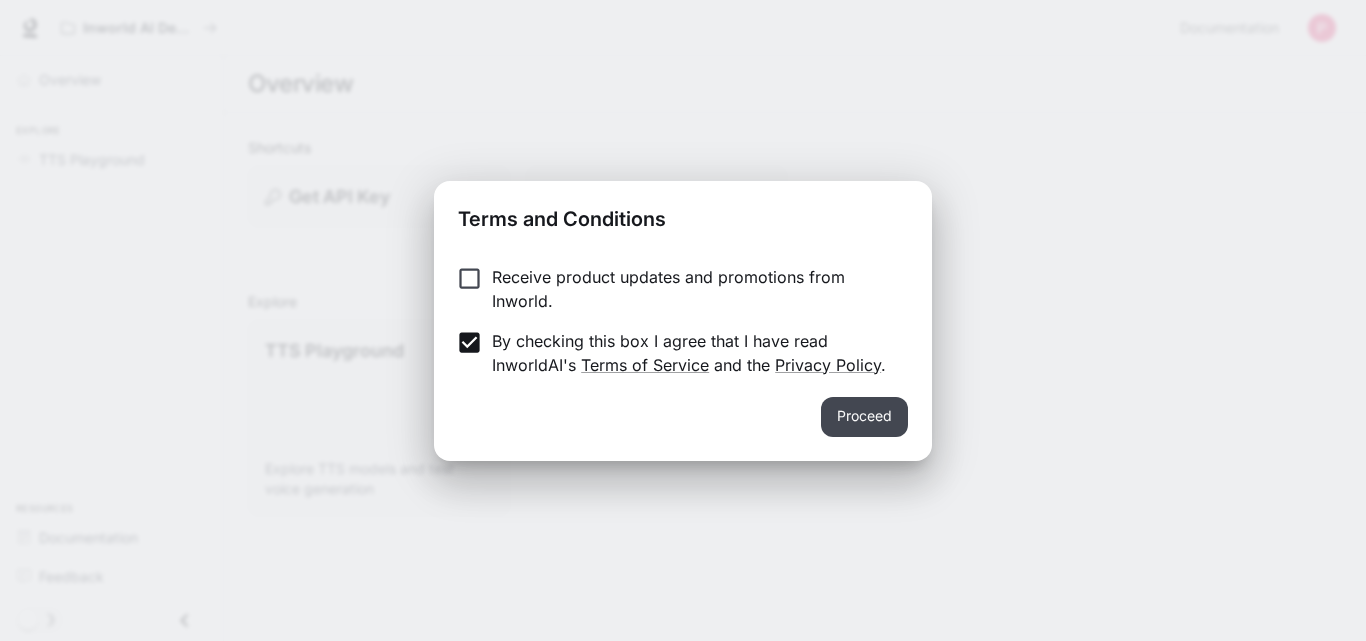 click on "Proceed" at bounding box center (864, 417) 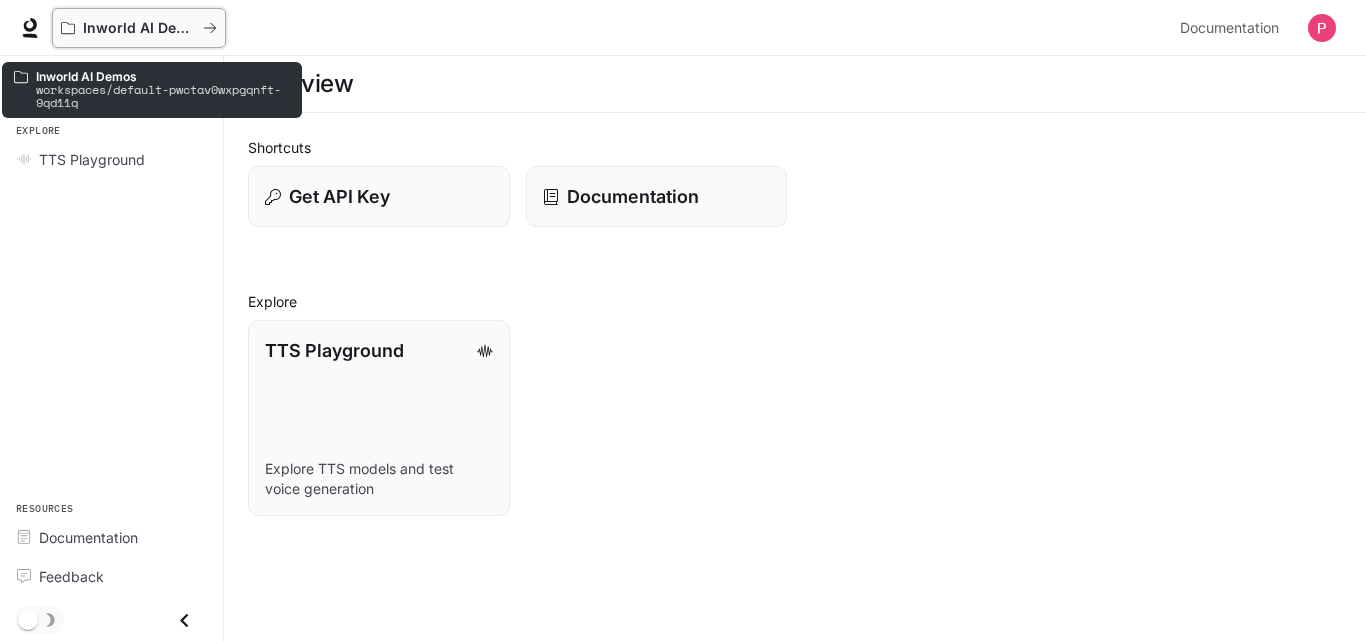 click on "Inworld AI Demos" at bounding box center [139, 28] 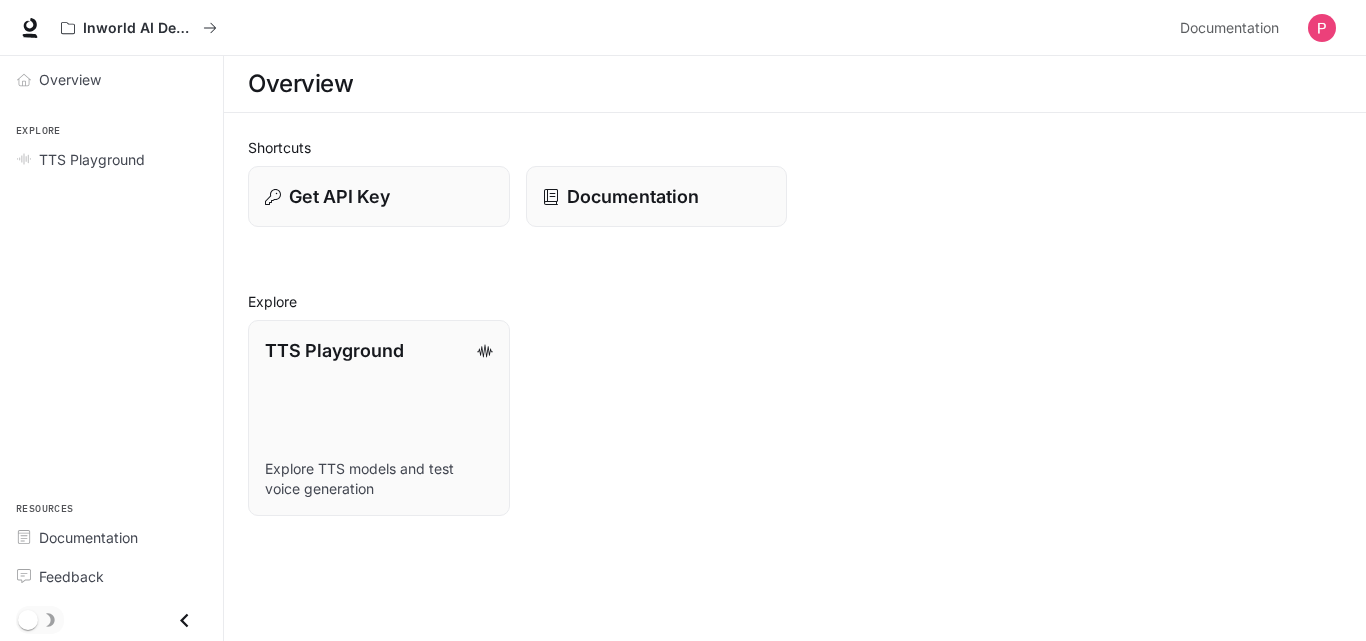 click on "Overview Explore TTS Playground Resources Documentation Feedback" at bounding box center [111, 348] 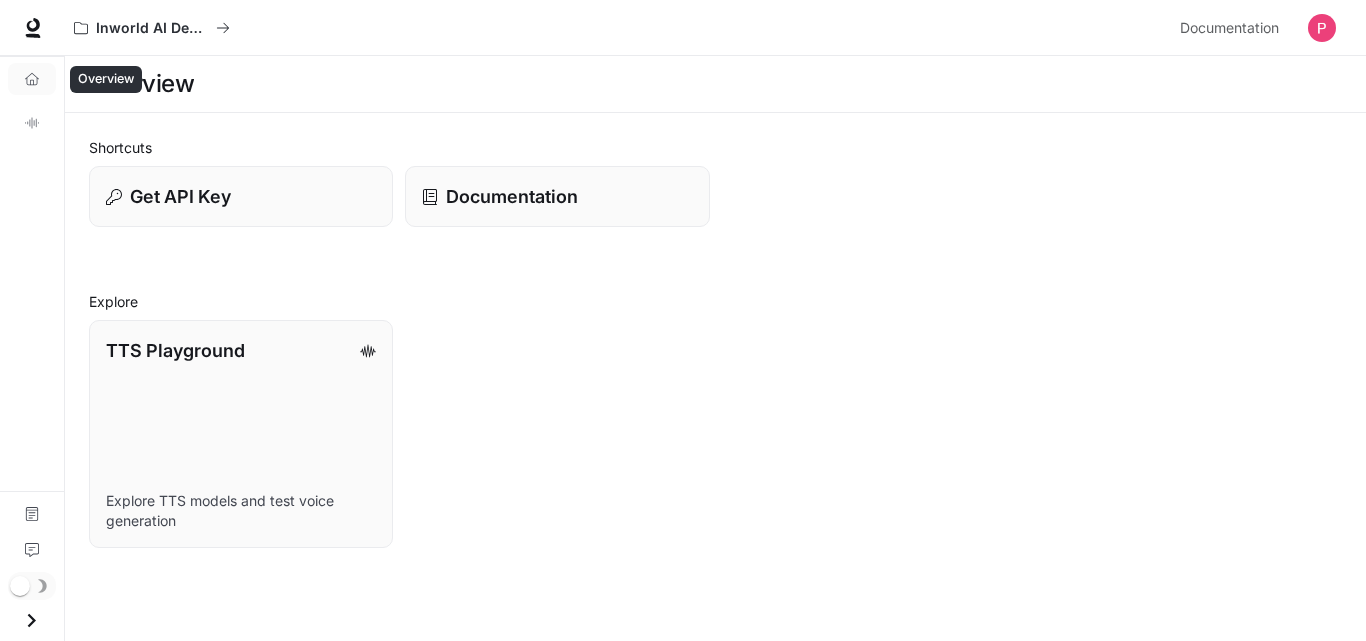 click 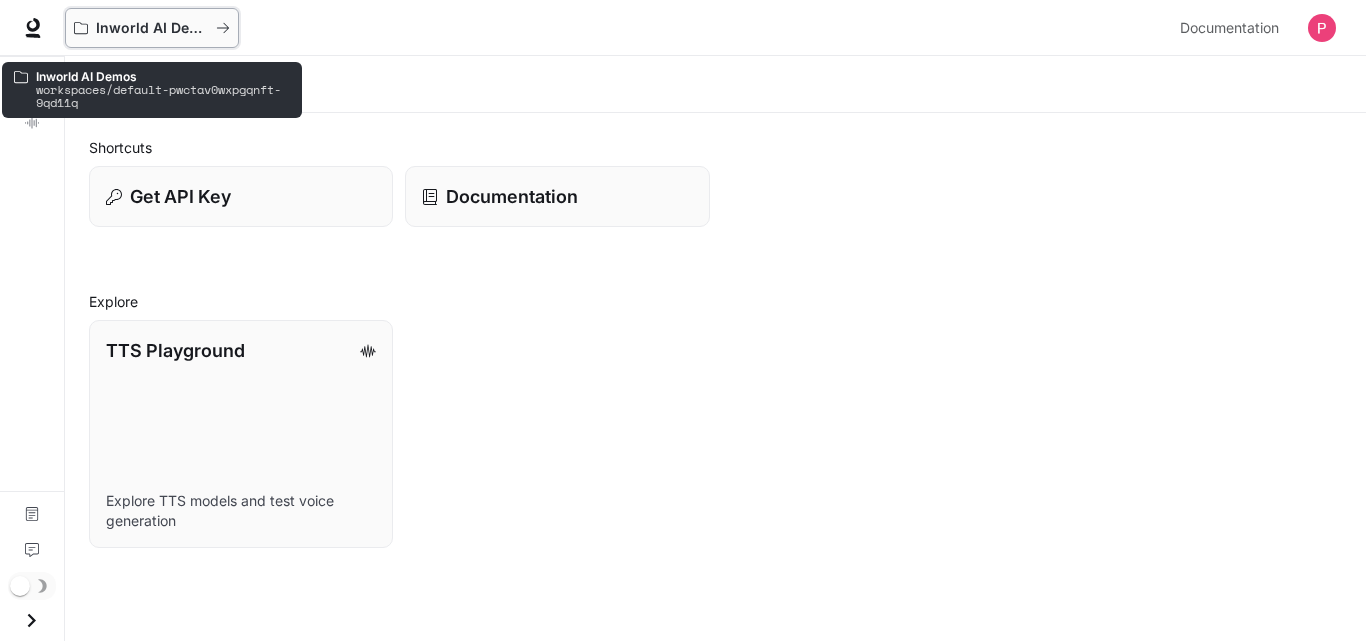 click 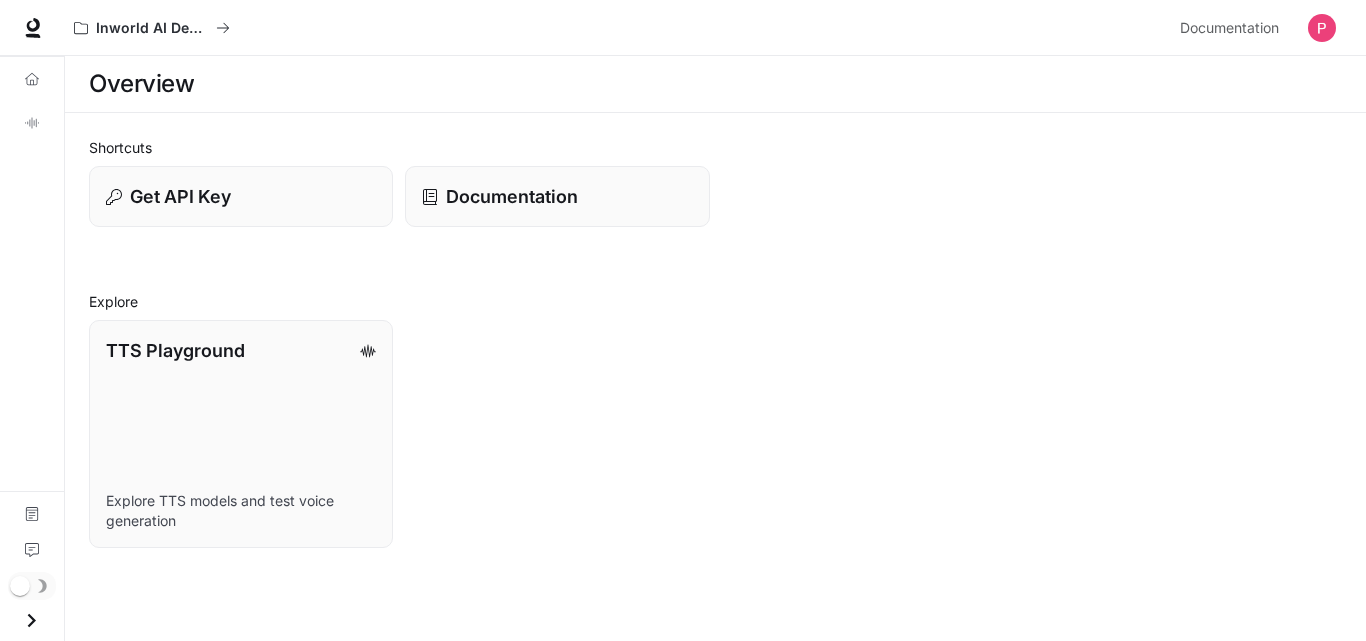 scroll, scrollTop: 0, scrollLeft: 0, axis: both 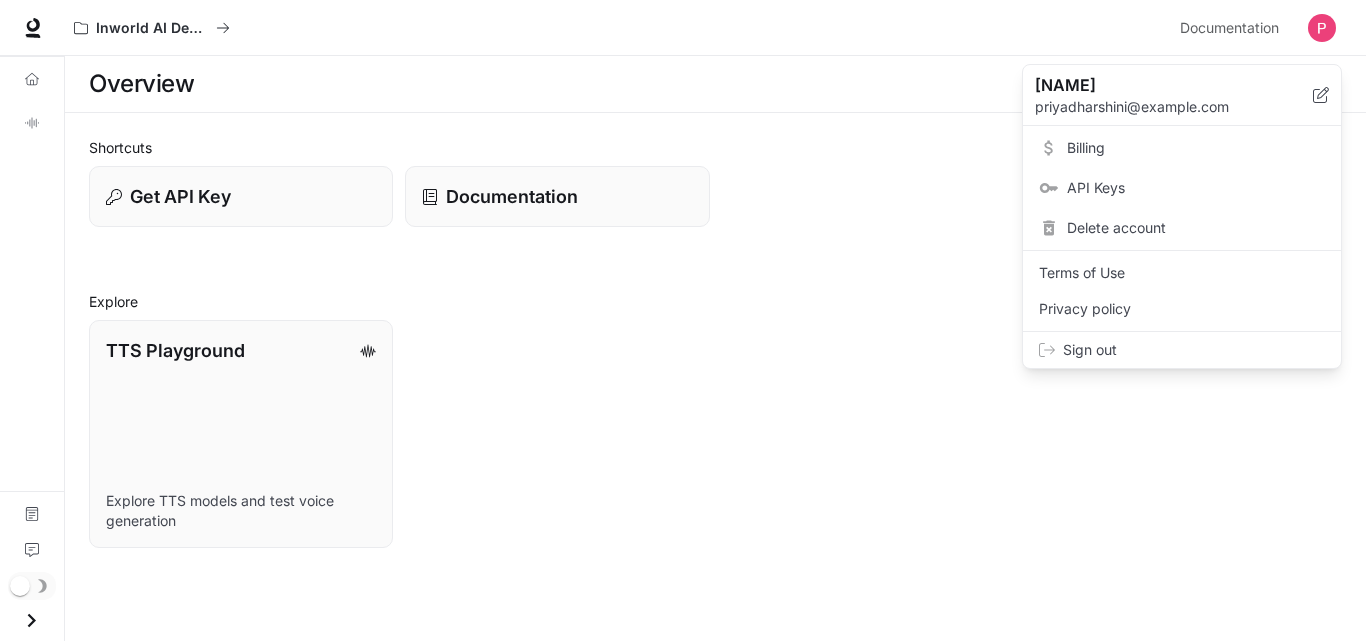 click at bounding box center (683, 320) 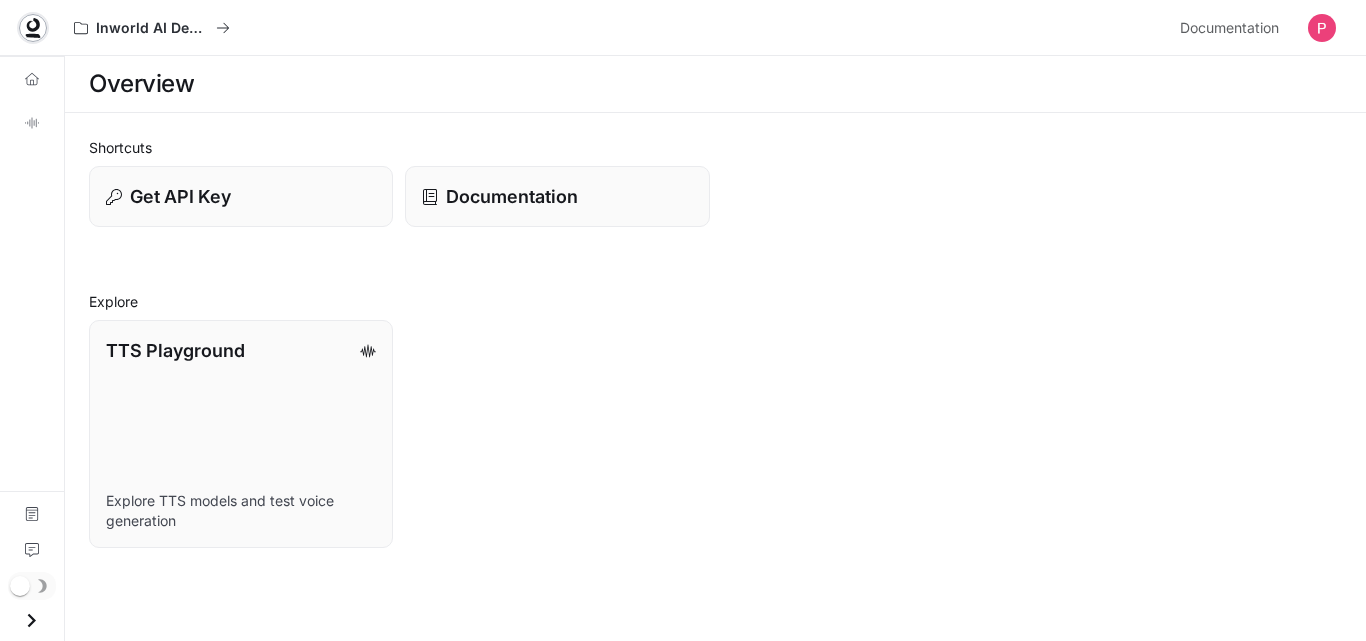 click 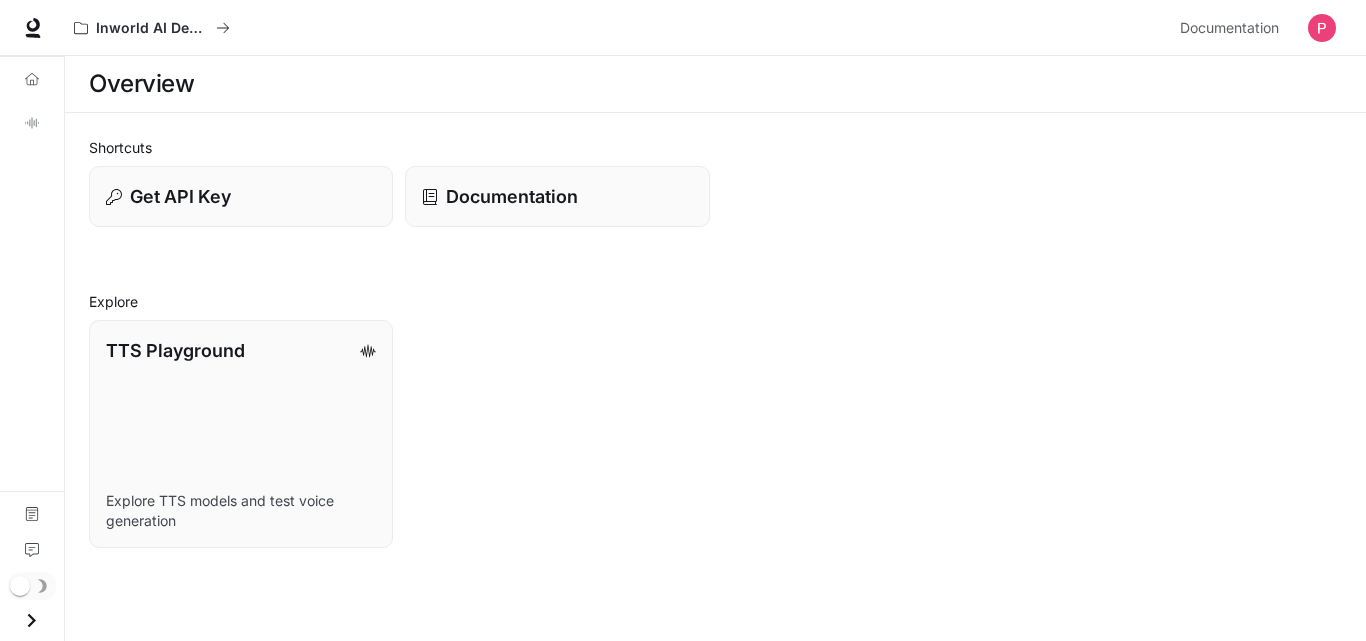 scroll, scrollTop: 0, scrollLeft: 0, axis: both 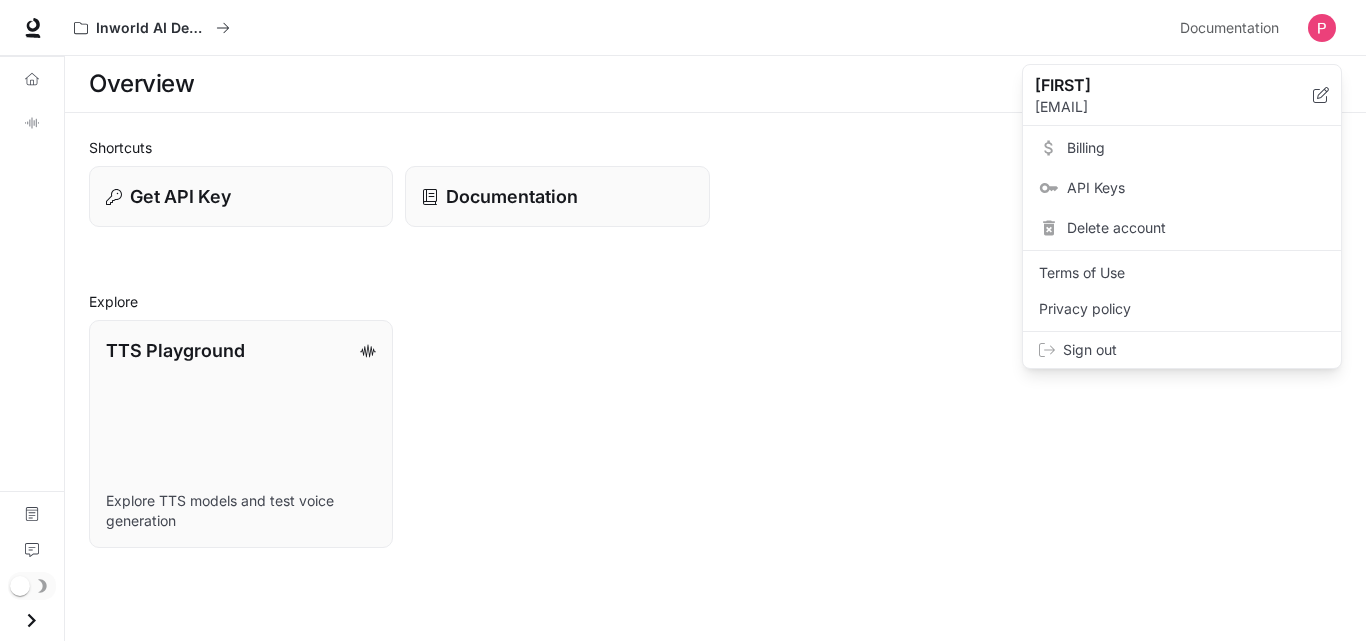 click on "Delete account" at bounding box center (1196, 228) 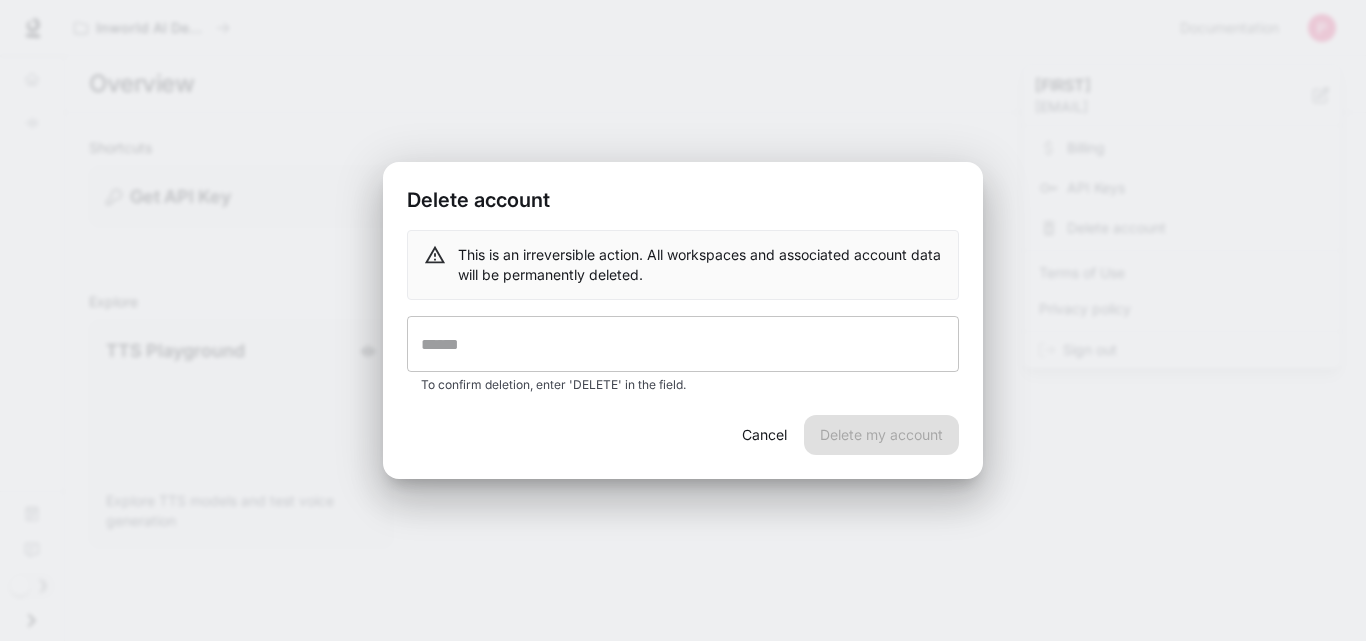 click at bounding box center [683, 344] 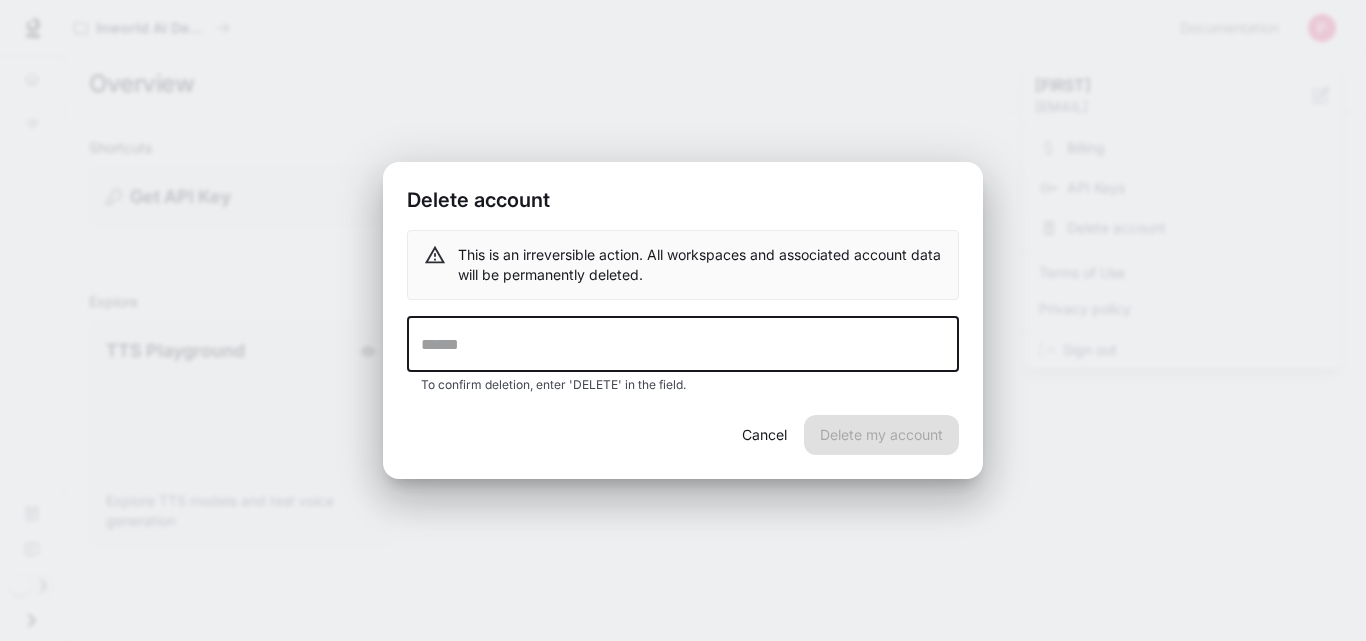 click at bounding box center [683, 344] 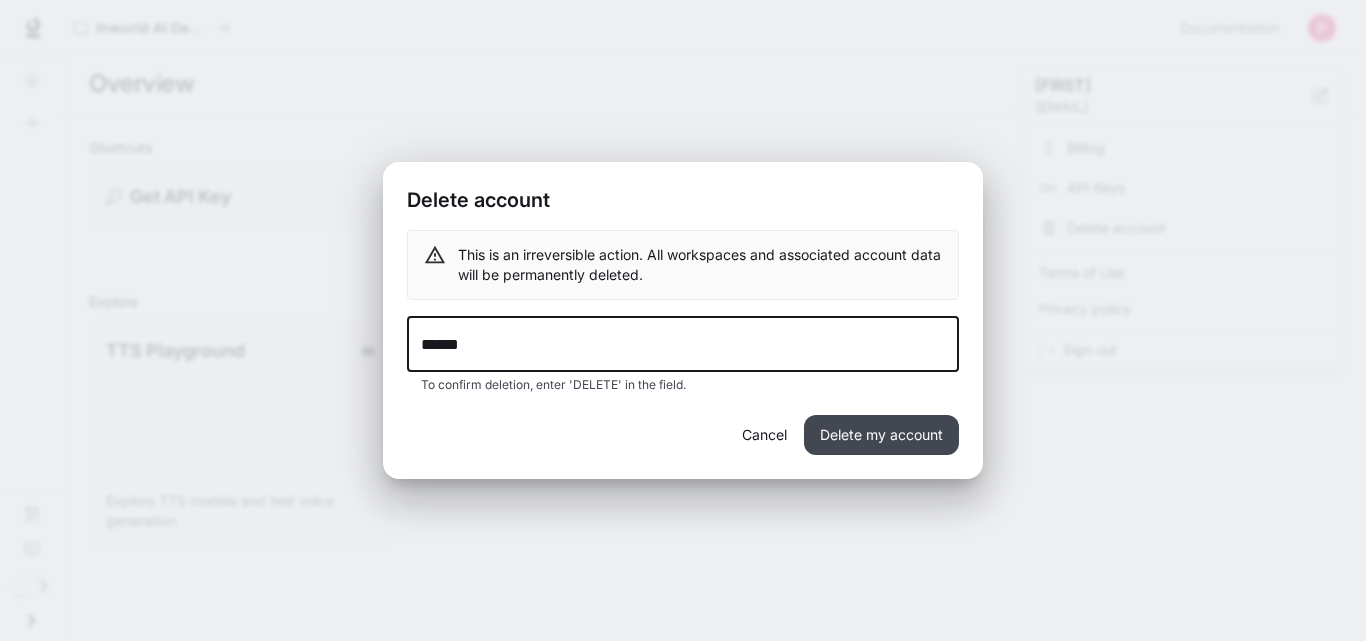 type on "******" 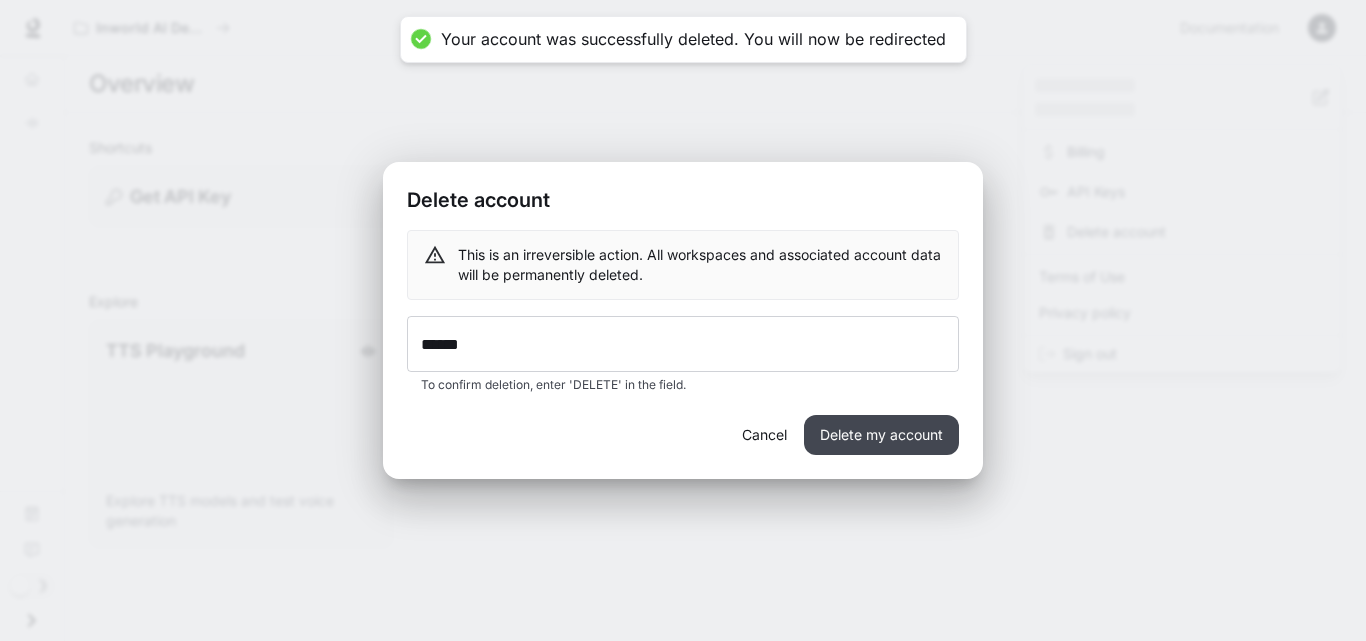 type 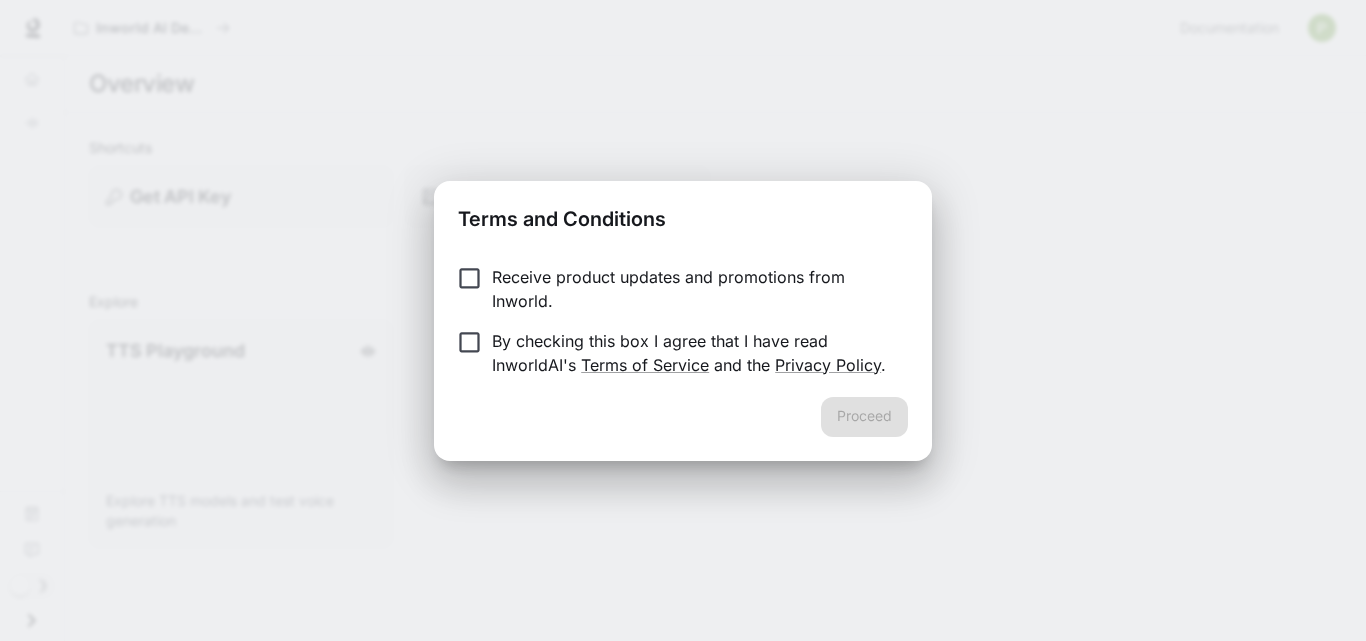 scroll, scrollTop: 0, scrollLeft: 0, axis: both 